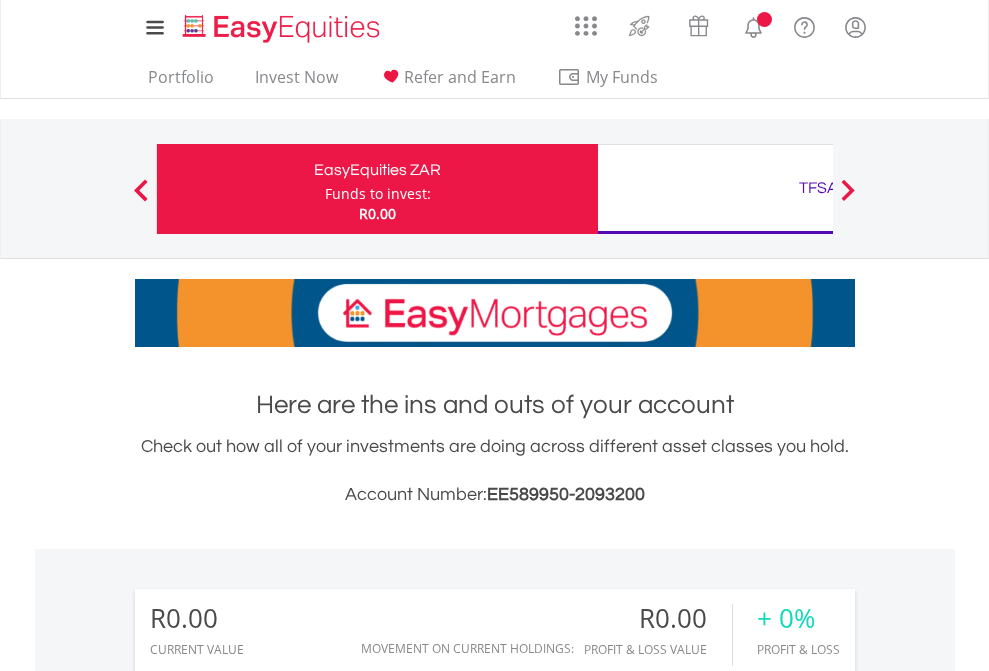 scroll, scrollTop: 0, scrollLeft: 0, axis: both 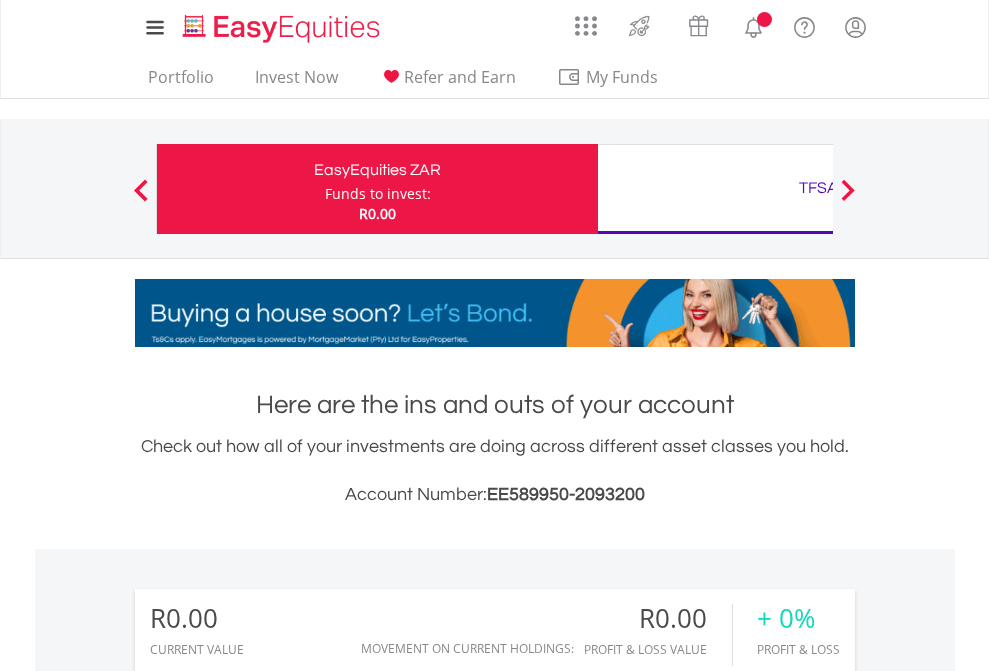 click on "Funds to invest:" at bounding box center (378, 194) 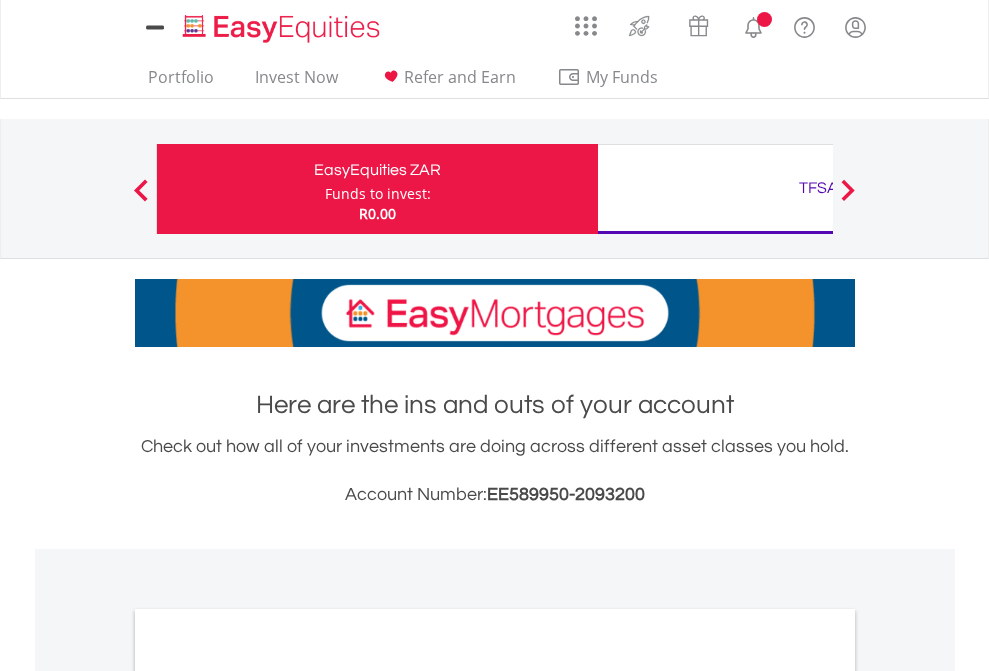 scroll, scrollTop: 0, scrollLeft: 0, axis: both 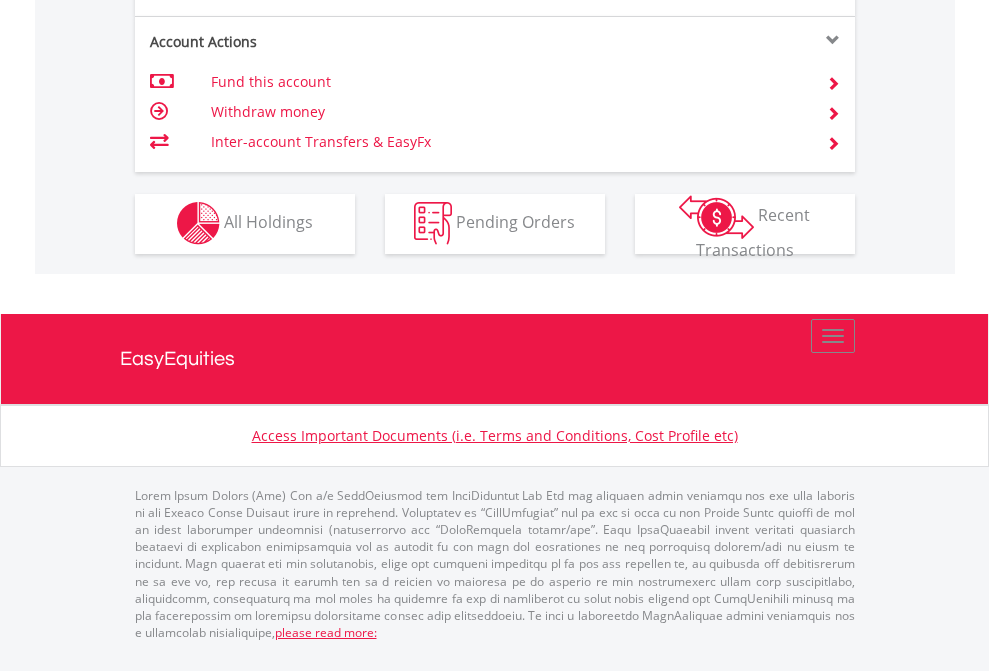 click on "Investment types" at bounding box center [706, -353] 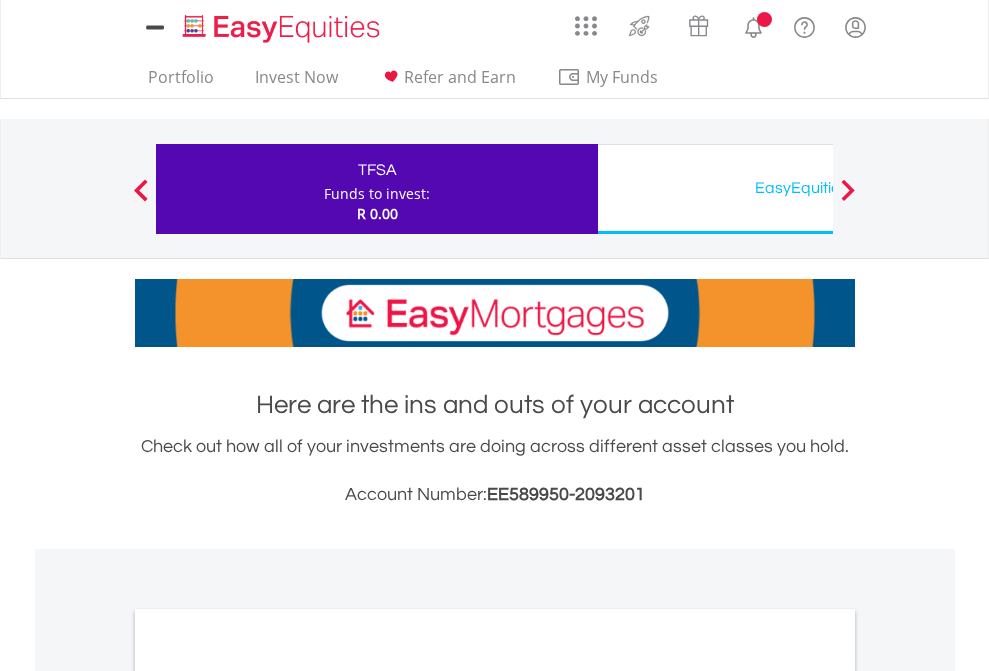 scroll, scrollTop: 0, scrollLeft: 0, axis: both 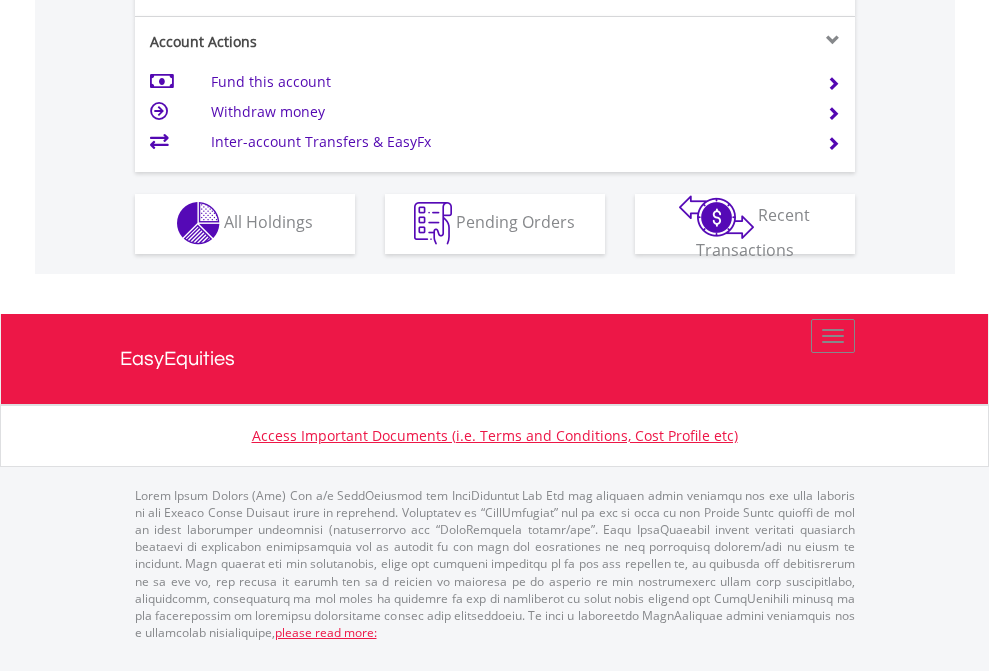 click on "Investment types" at bounding box center [706, -353] 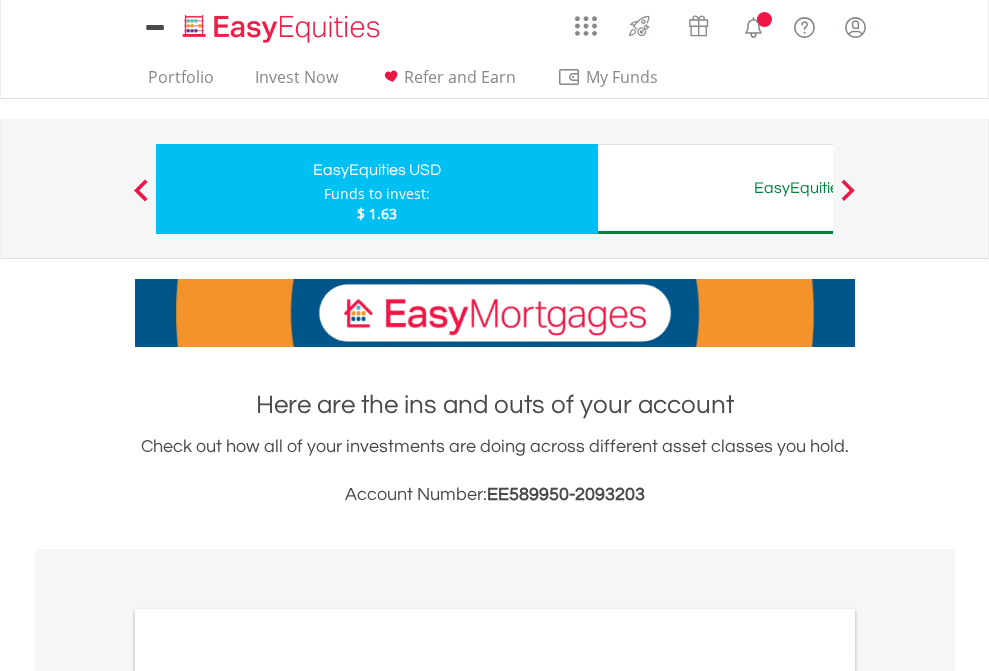scroll, scrollTop: 0, scrollLeft: 0, axis: both 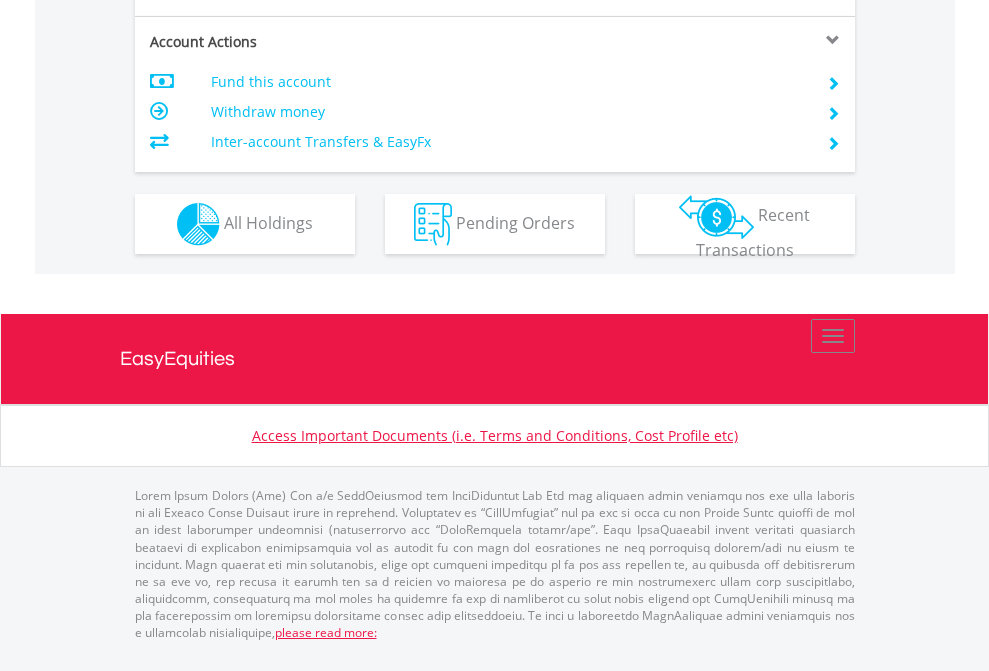 click on "Investment types" at bounding box center [706, -337] 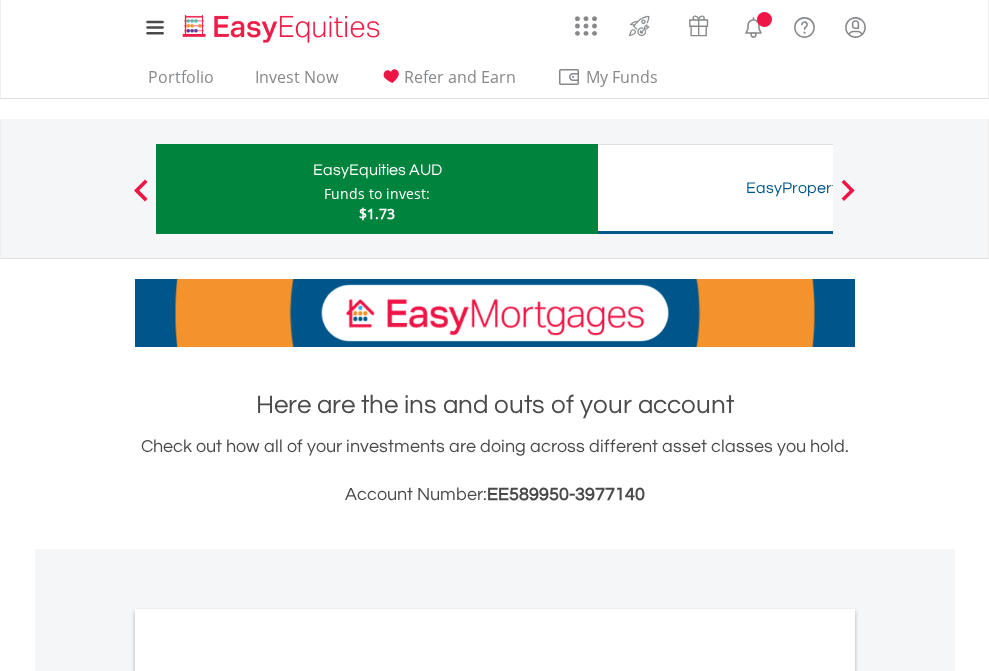 scroll, scrollTop: 0, scrollLeft: 0, axis: both 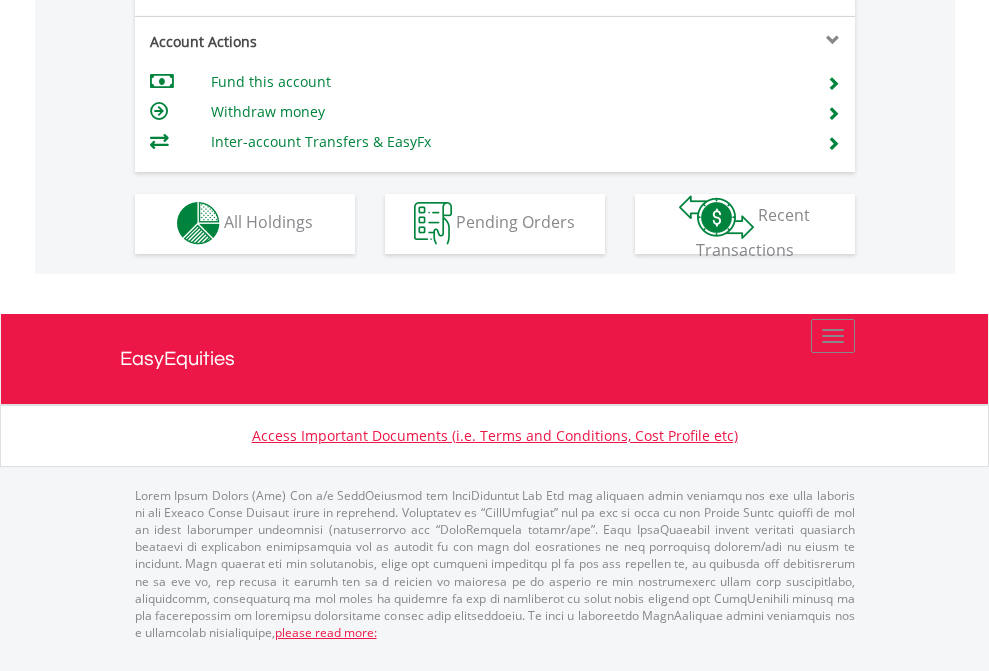 click on "Investment types" at bounding box center (706, -353) 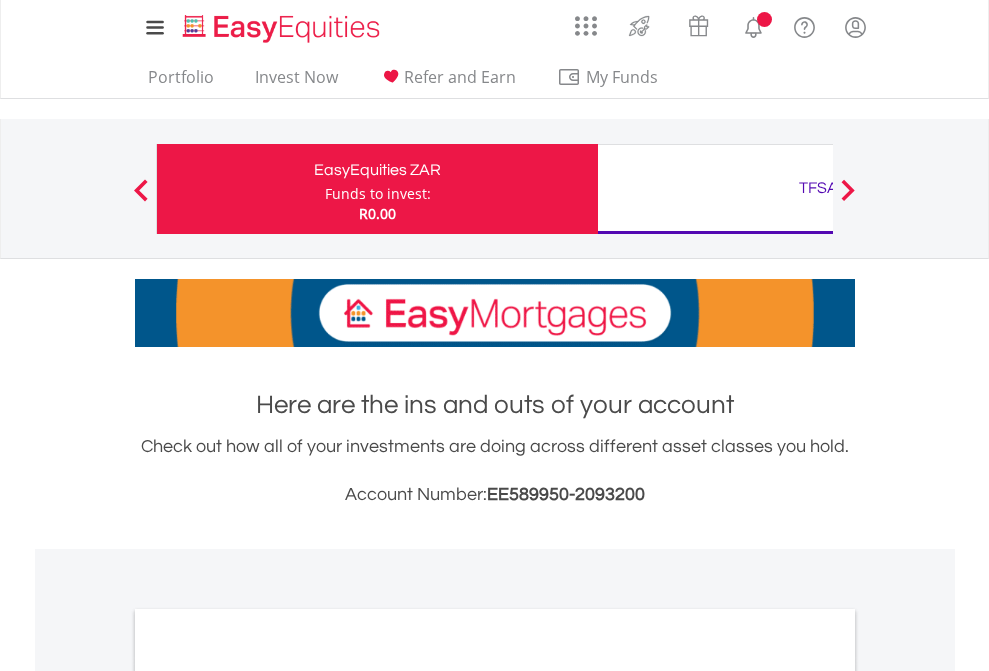 scroll, scrollTop: 0, scrollLeft: 0, axis: both 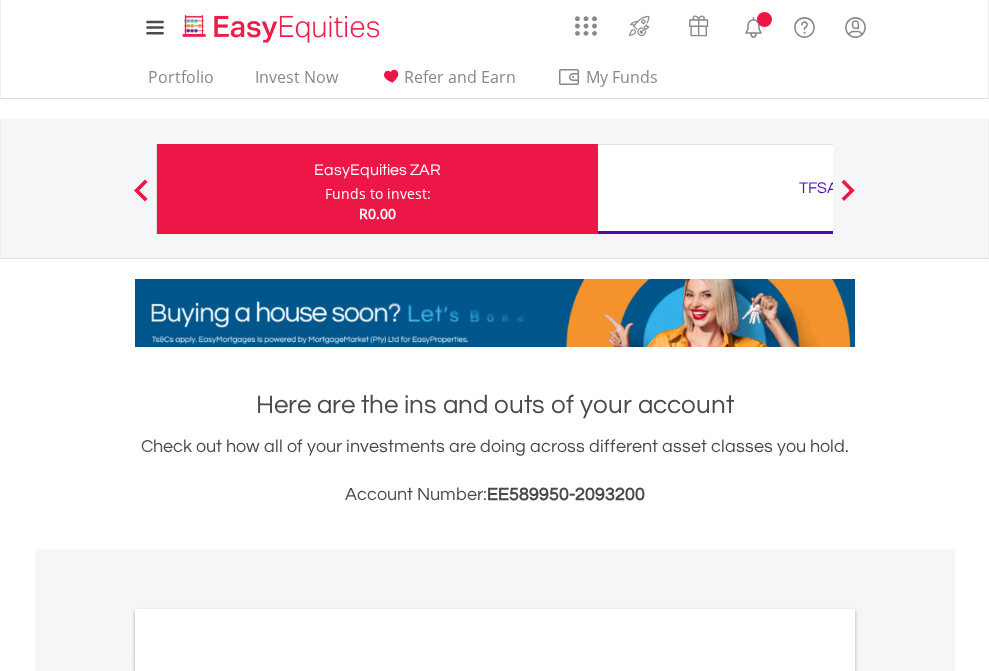 click on "All Holdings" at bounding box center (268, 1096) 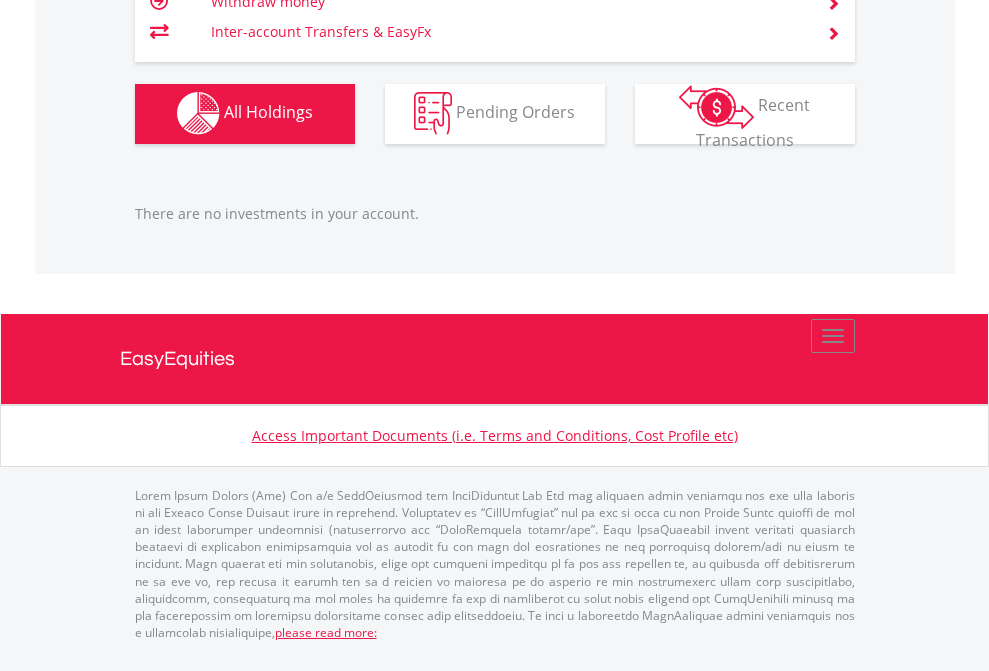scroll, scrollTop: 1980, scrollLeft: 0, axis: vertical 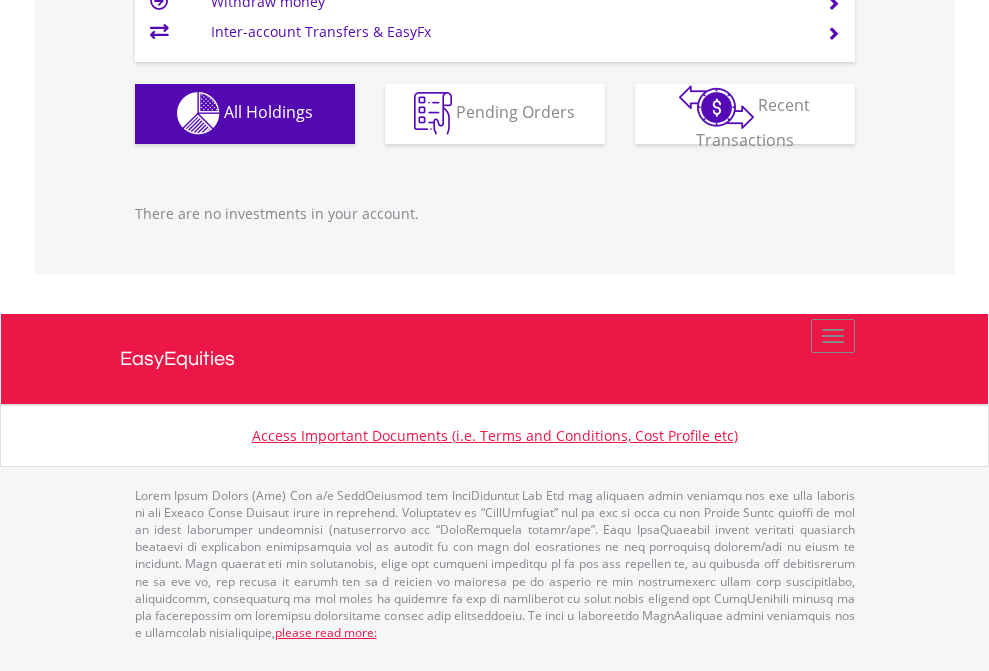 click on "EasyEquities USD" at bounding box center (818, -1142) 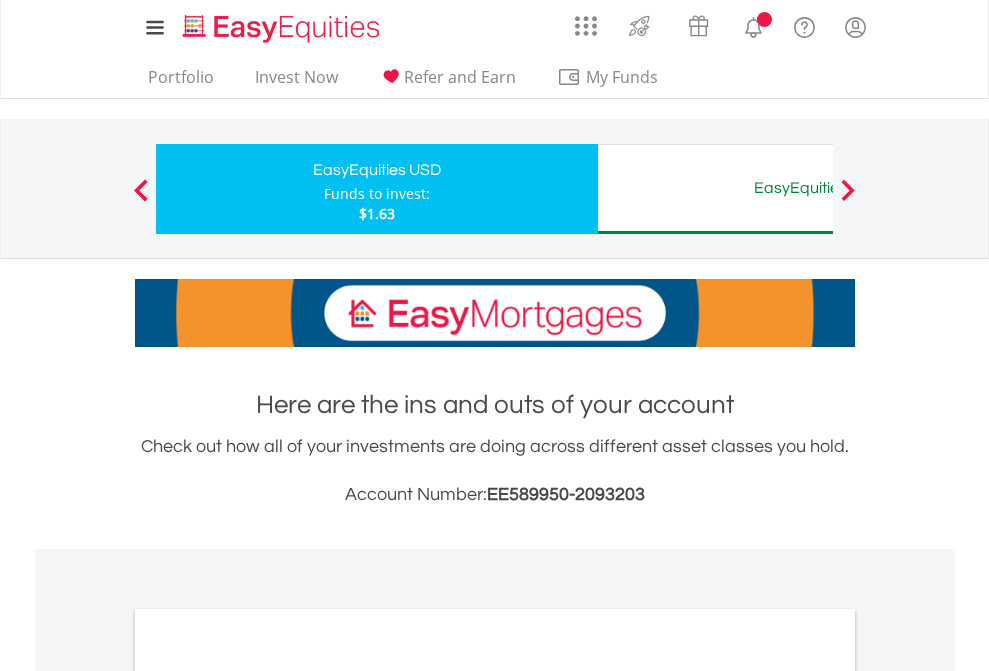 scroll, scrollTop: 0, scrollLeft: 0, axis: both 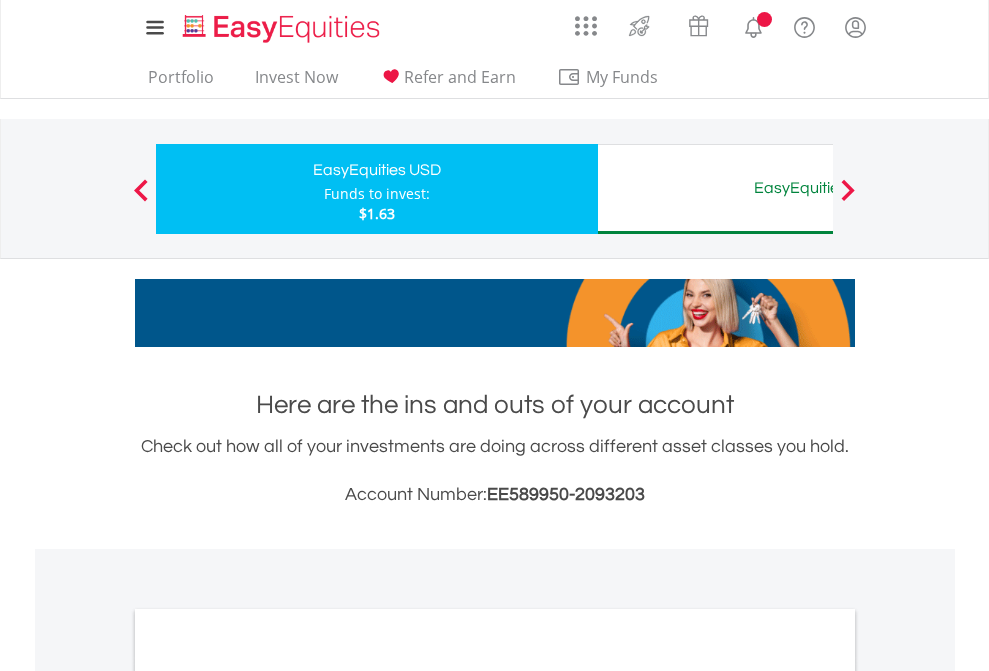click on "All Holdings" at bounding box center [268, 1096] 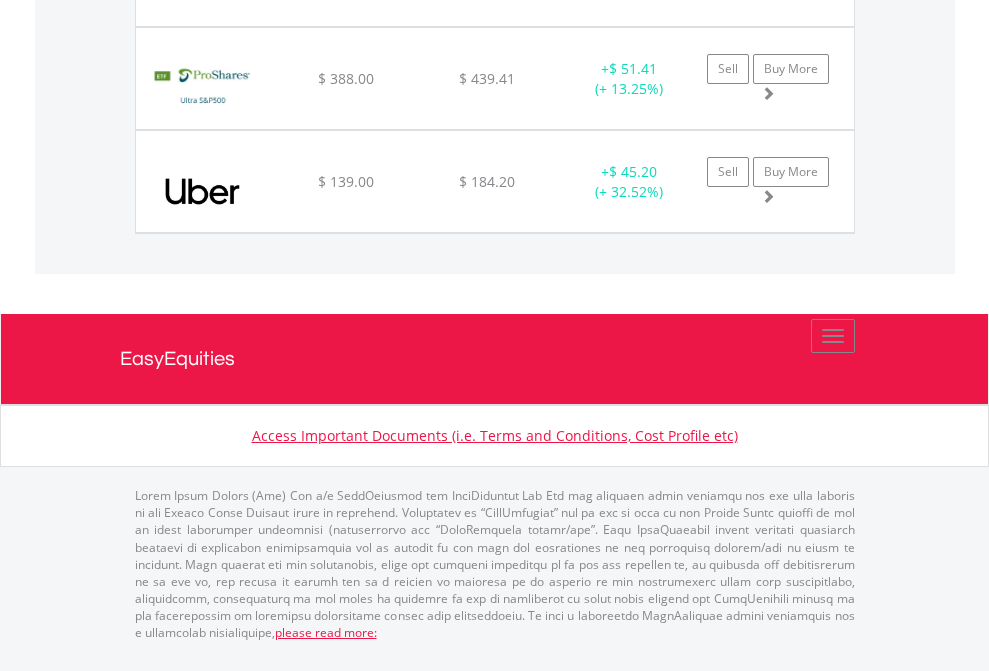 click on "EasyEquities AUD" at bounding box center (818, -1380) 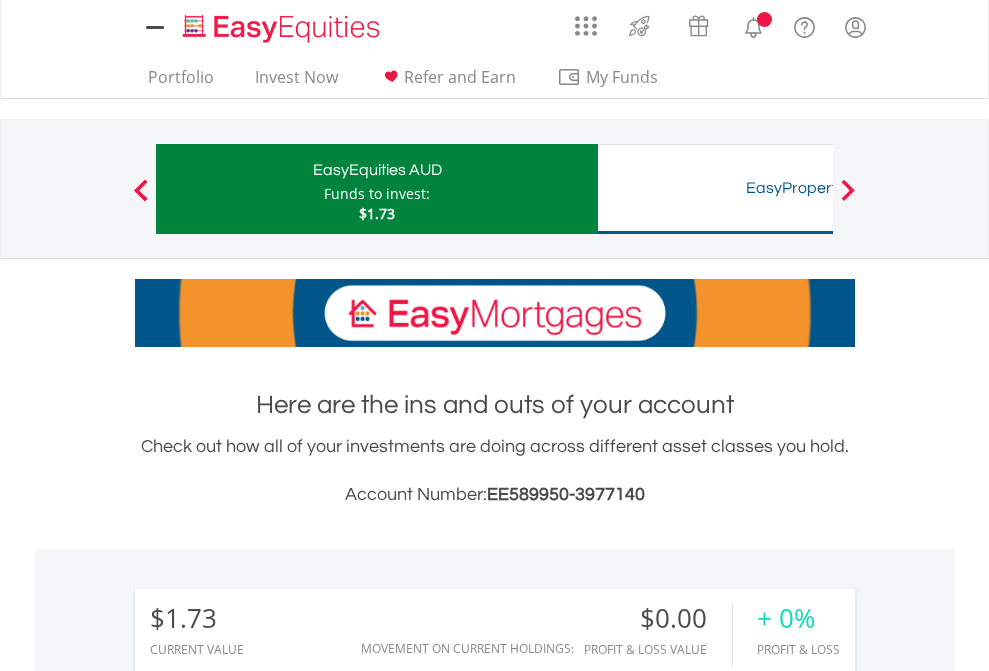 scroll, scrollTop: 1486, scrollLeft: 0, axis: vertical 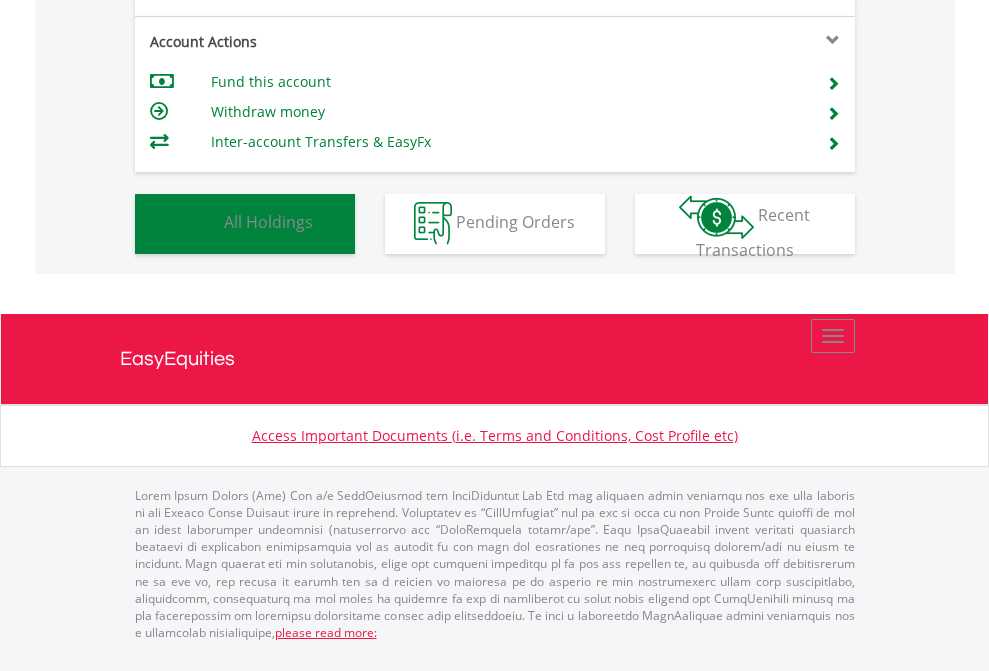 click on "All Holdings" at bounding box center (268, 222) 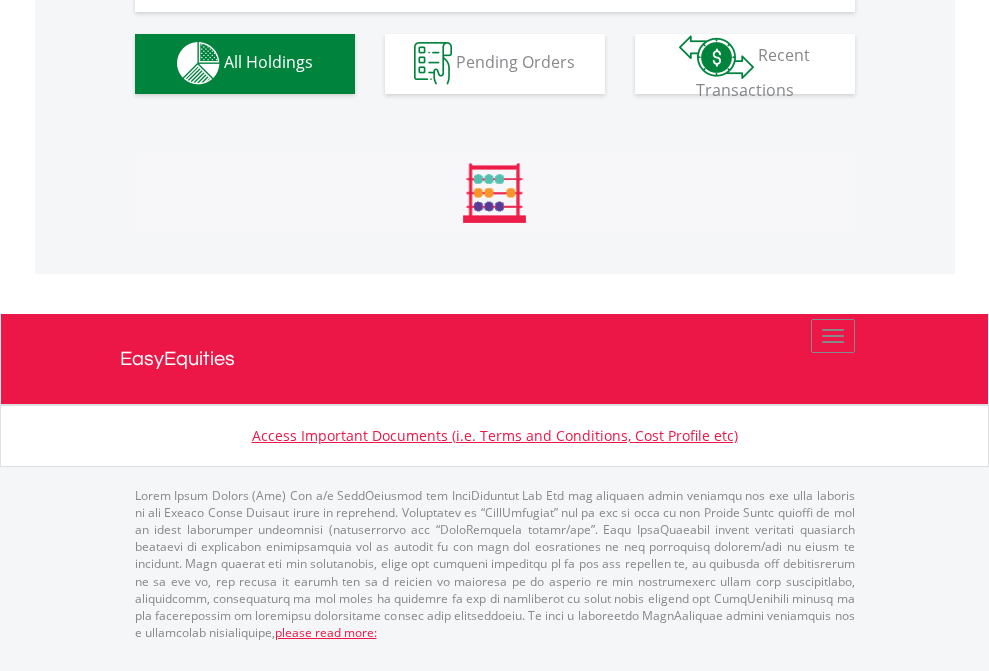 scroll, scrollTop: 1980, scrollLeft: 0, axis: vertical 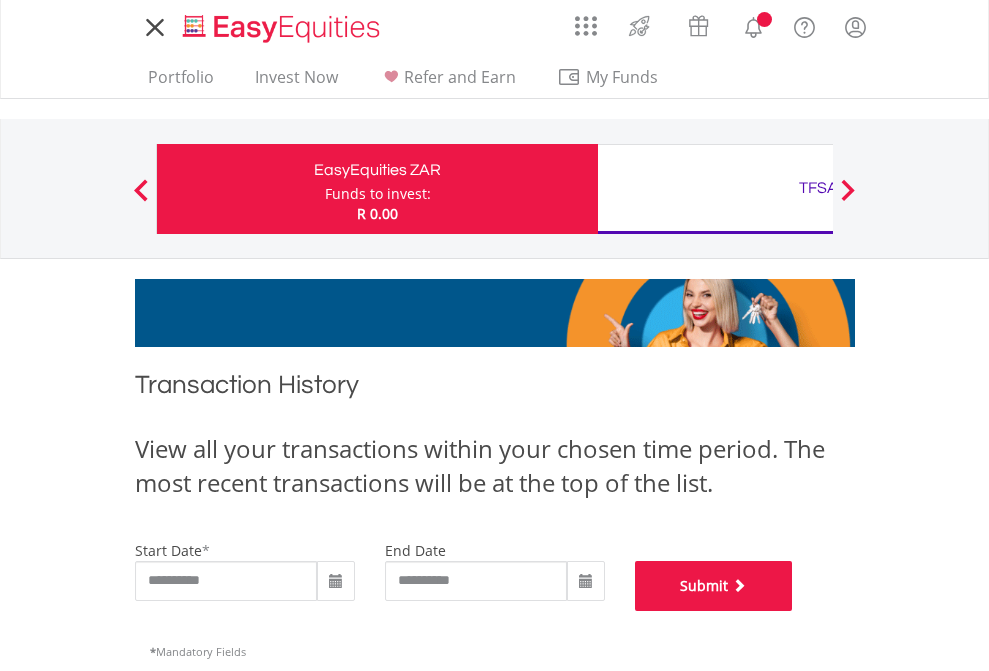 click on "Submit" at bounding box center [714, 586] 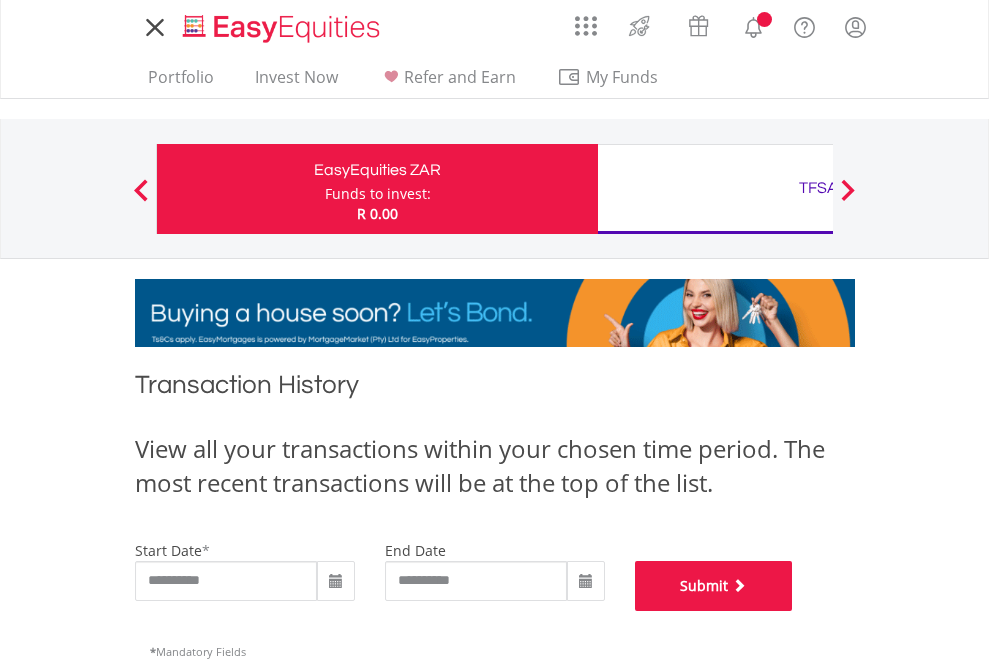 scroll, scrollTop: 811, scrollLeft: 0, axis: vertical 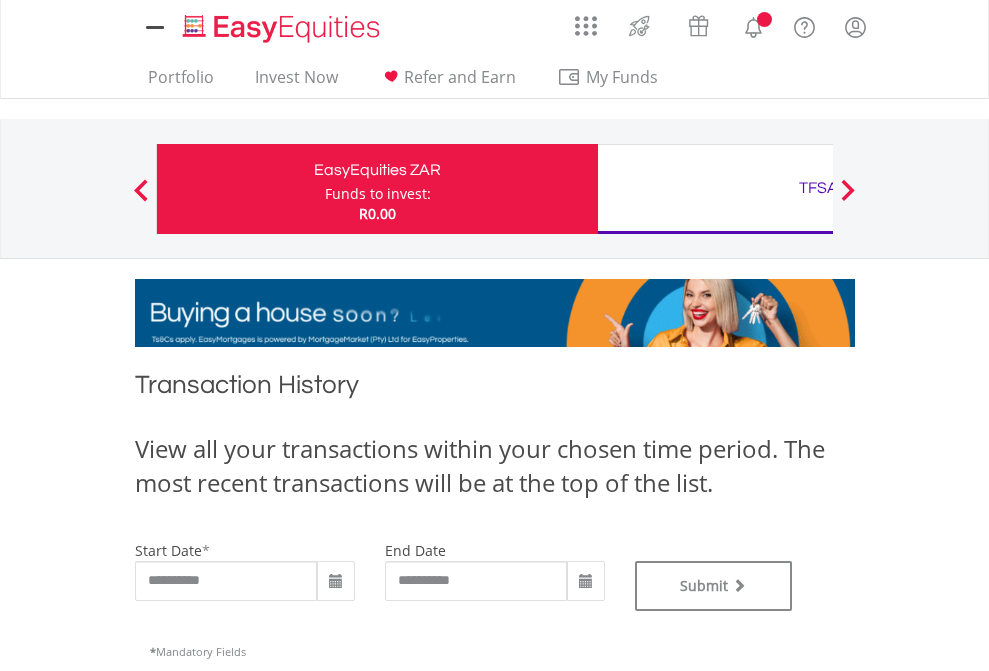 click on "TFSA" at bounding box center (818, 188) 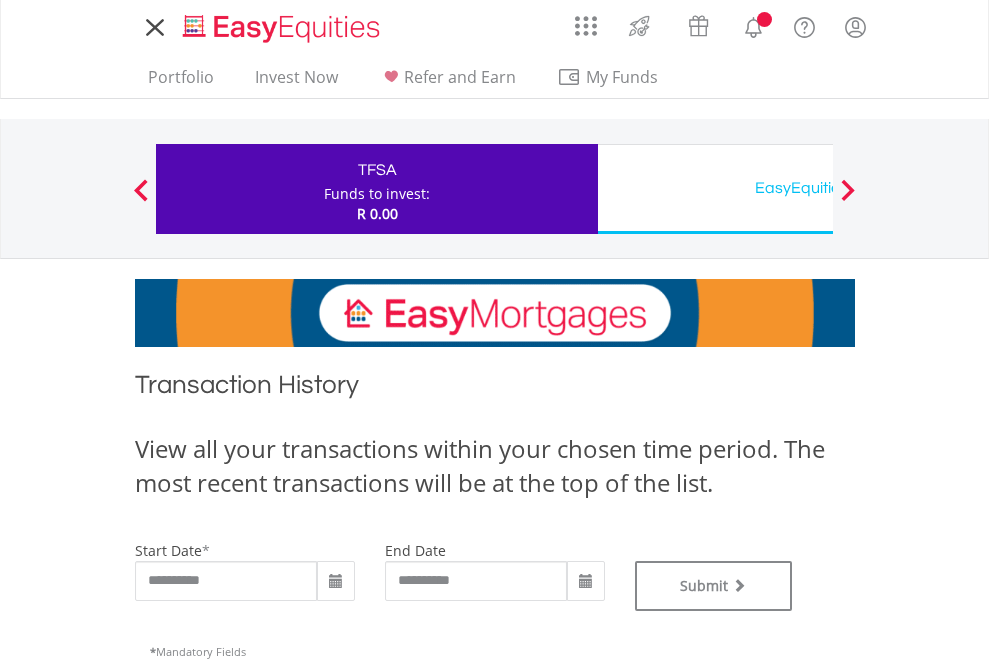 scroll, scrollTop: 0, scrollLeft: 0, axis: both 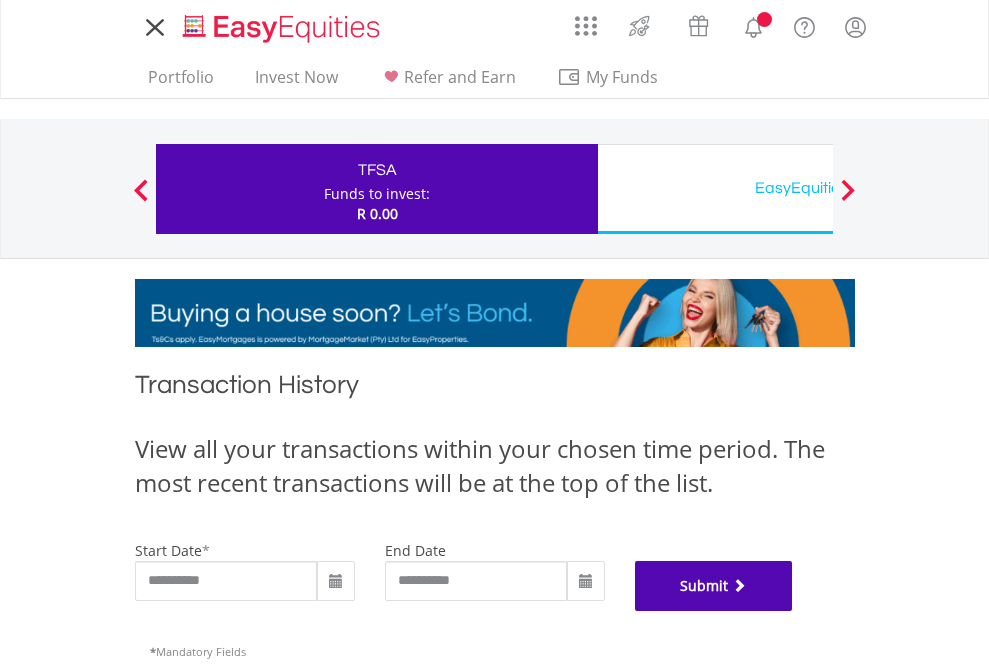 click on "Submit" at bounding box center [714, 586] 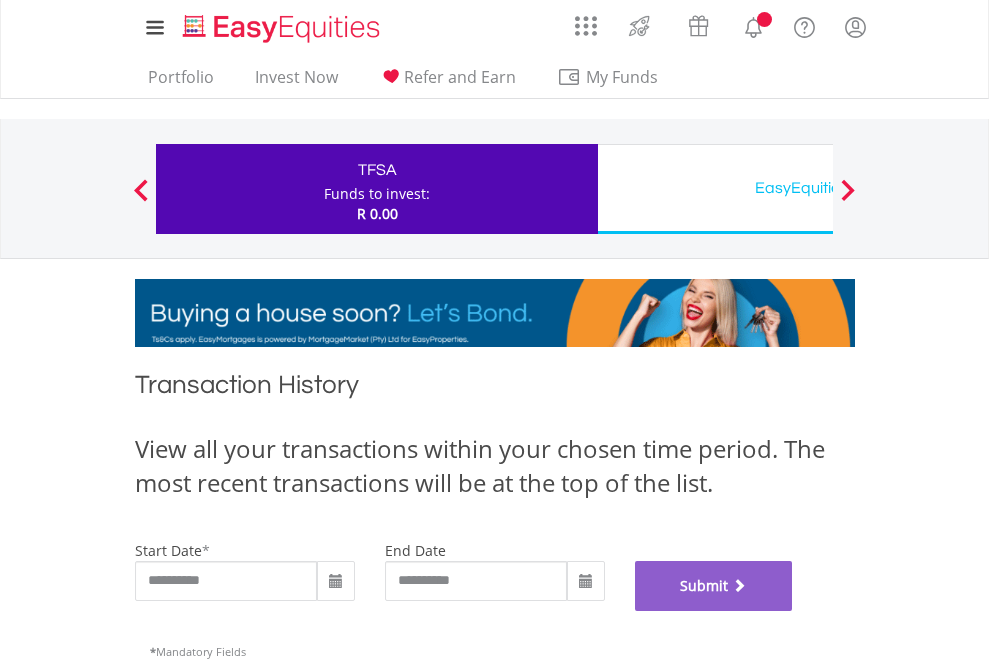 scroll, scrollTop: 811, scrollLeft: 0, axis: vertical 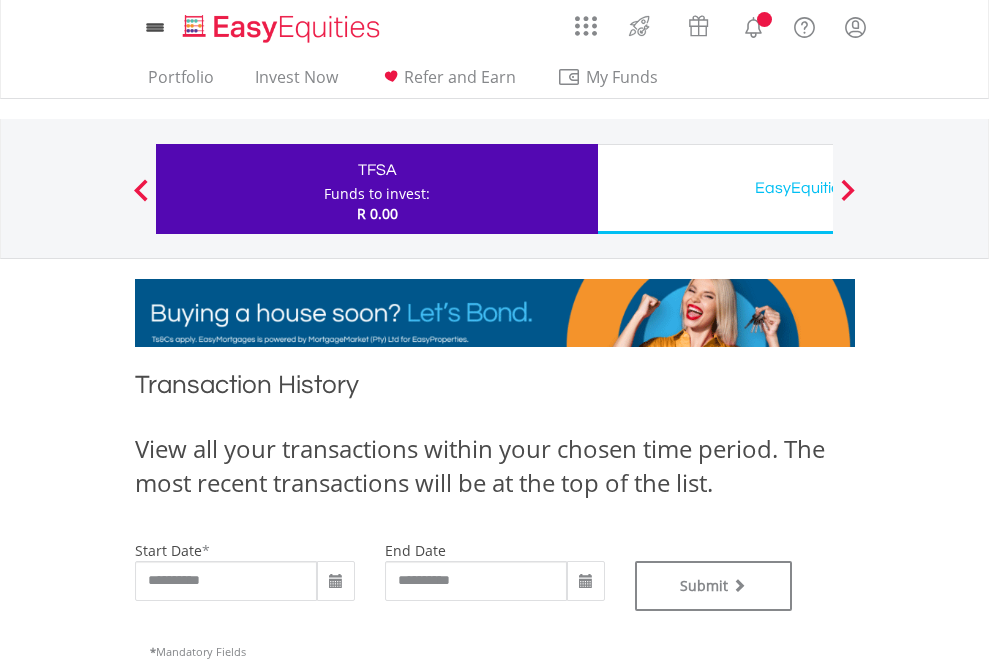 click on "EasyEquities USD" at bounding box center (818, 188) 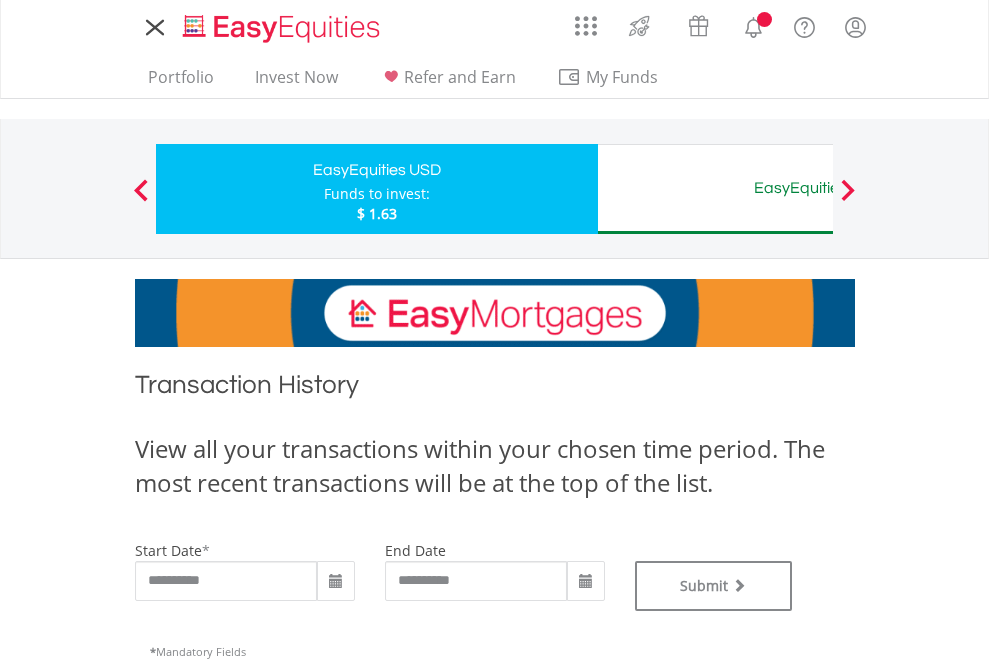 scroll, scrollTop: 0, scrollLeft: 0, axis: both 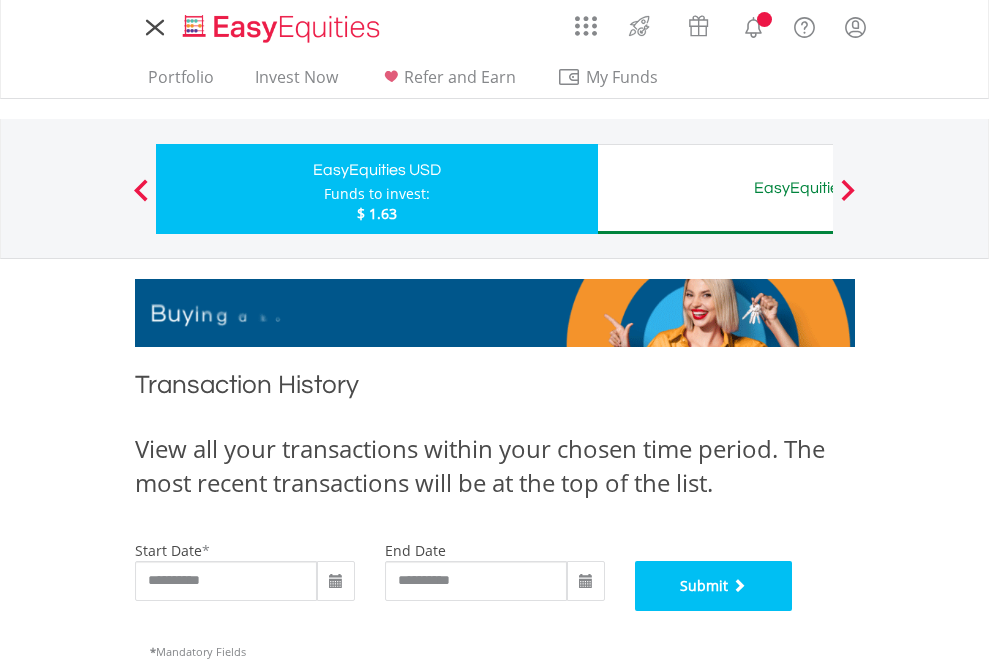 click on "Submit" at bounding box center [714, 586] 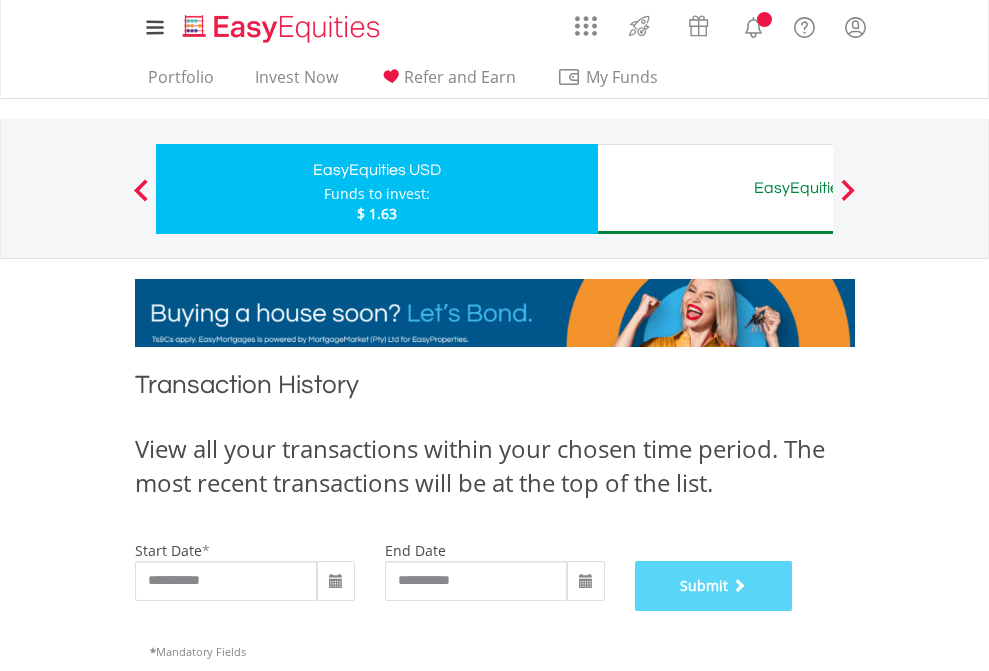 scroll, scrollTop: 811, scrollLeft: 0, axis: vertical 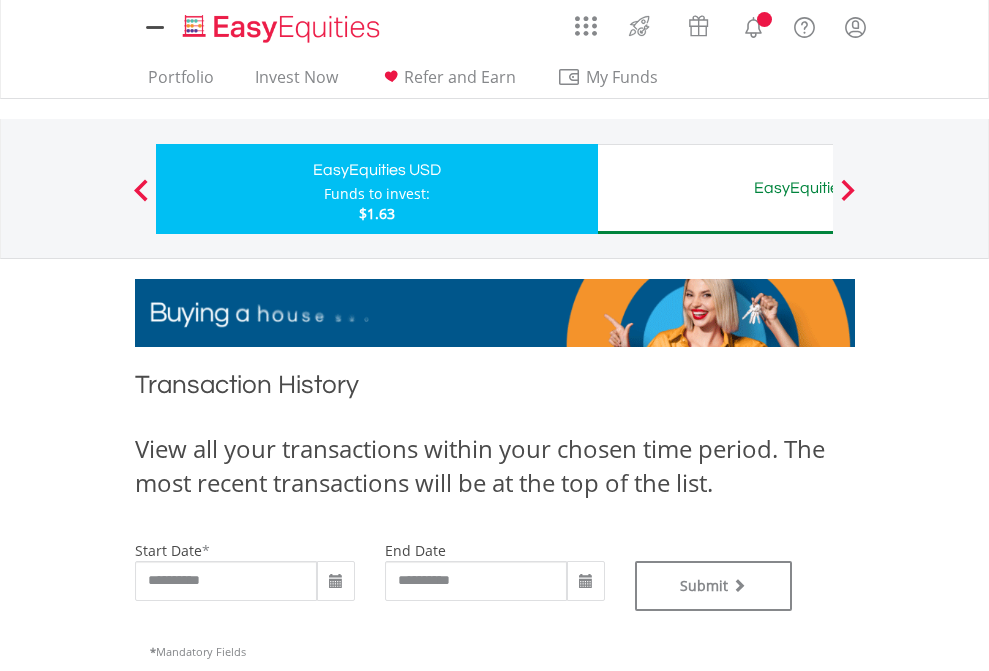 click on "EasyEquities AUD" at bounding box center (818, 188) 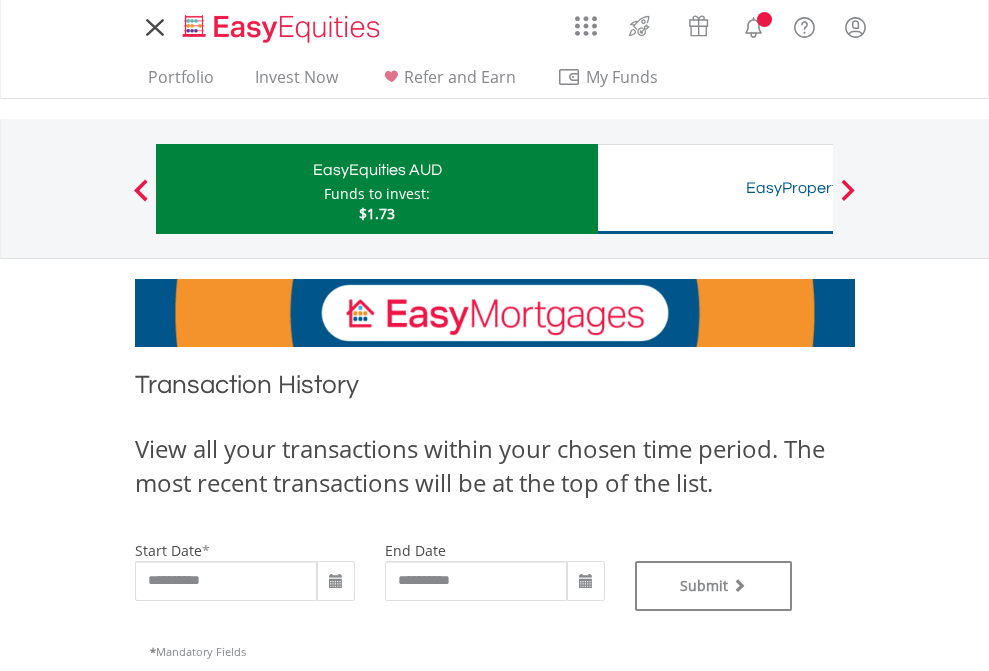 scroll, scrollTop: 0, scrollLeft: 0, axis: both 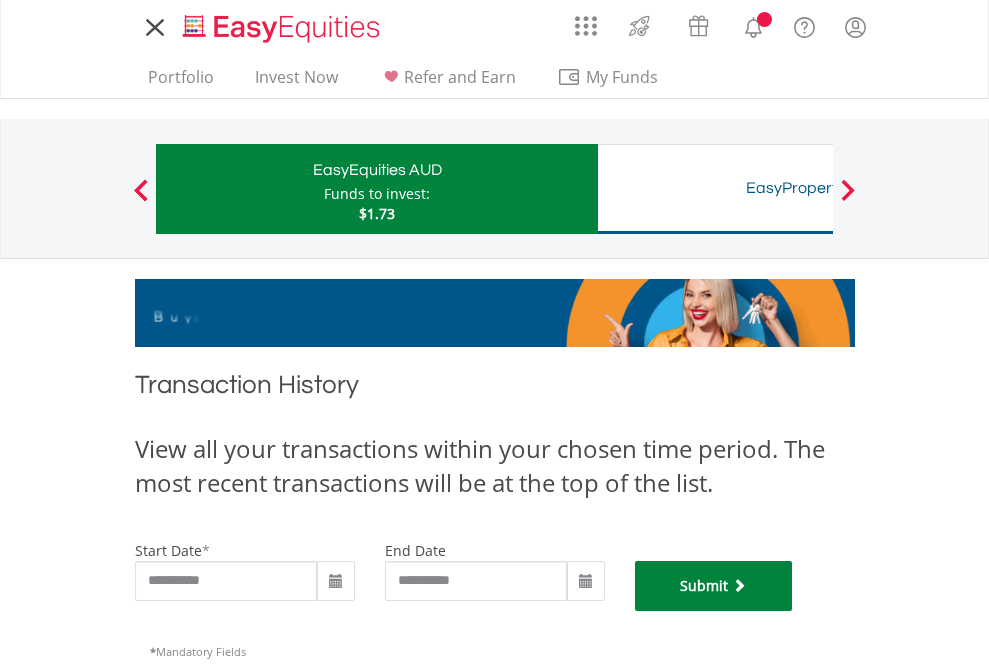 click on "Submit" at bounding box center [714, 586] 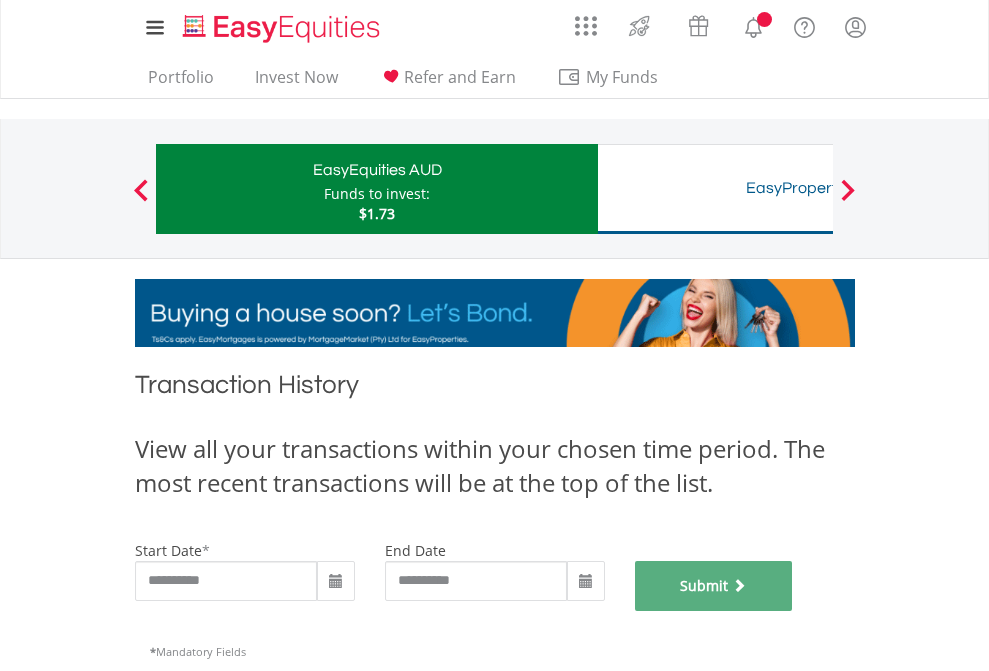 scroll, scrollTop: 811, scrollLeft: 0, axis: vertical 